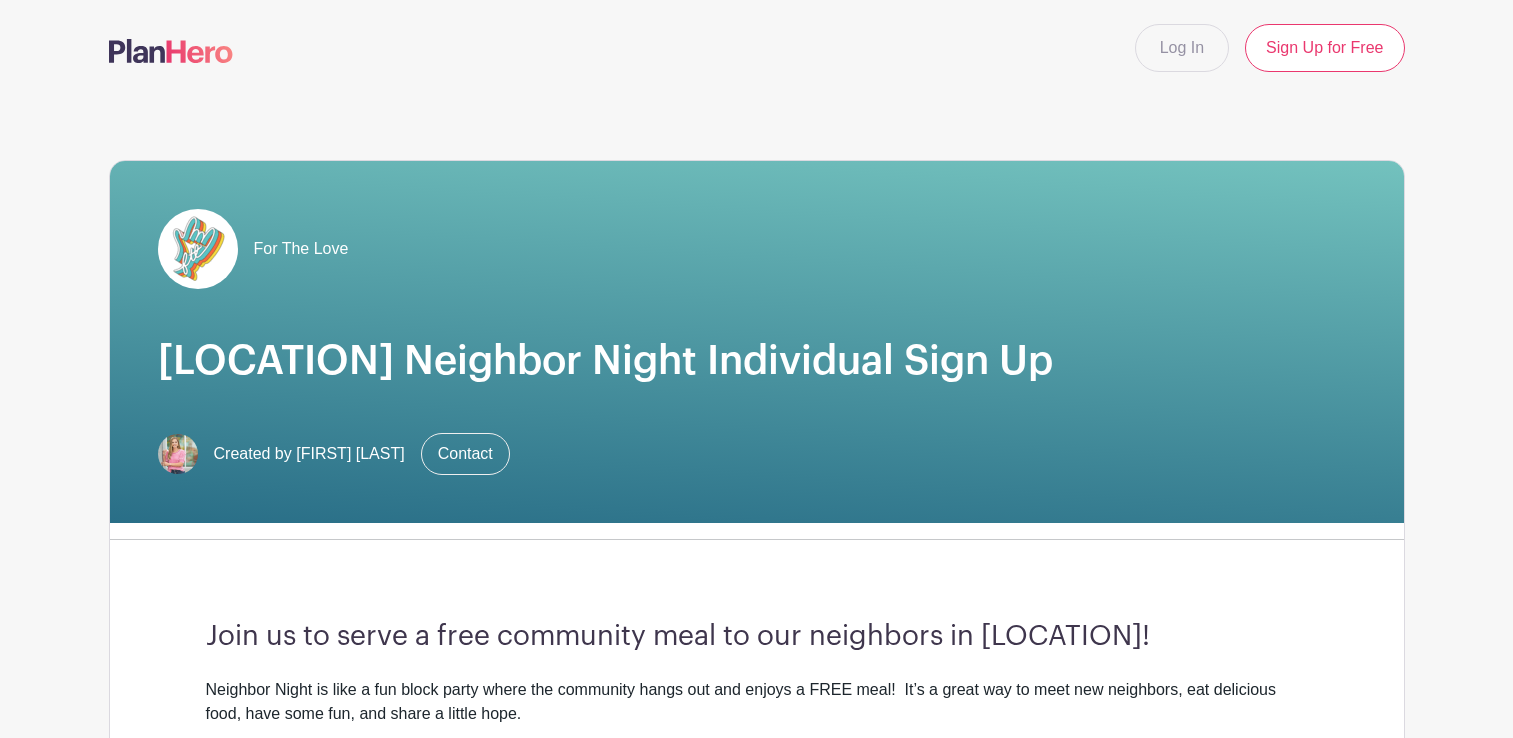scroll, scrollTop: 0, scrollLeft: 0, axis: both 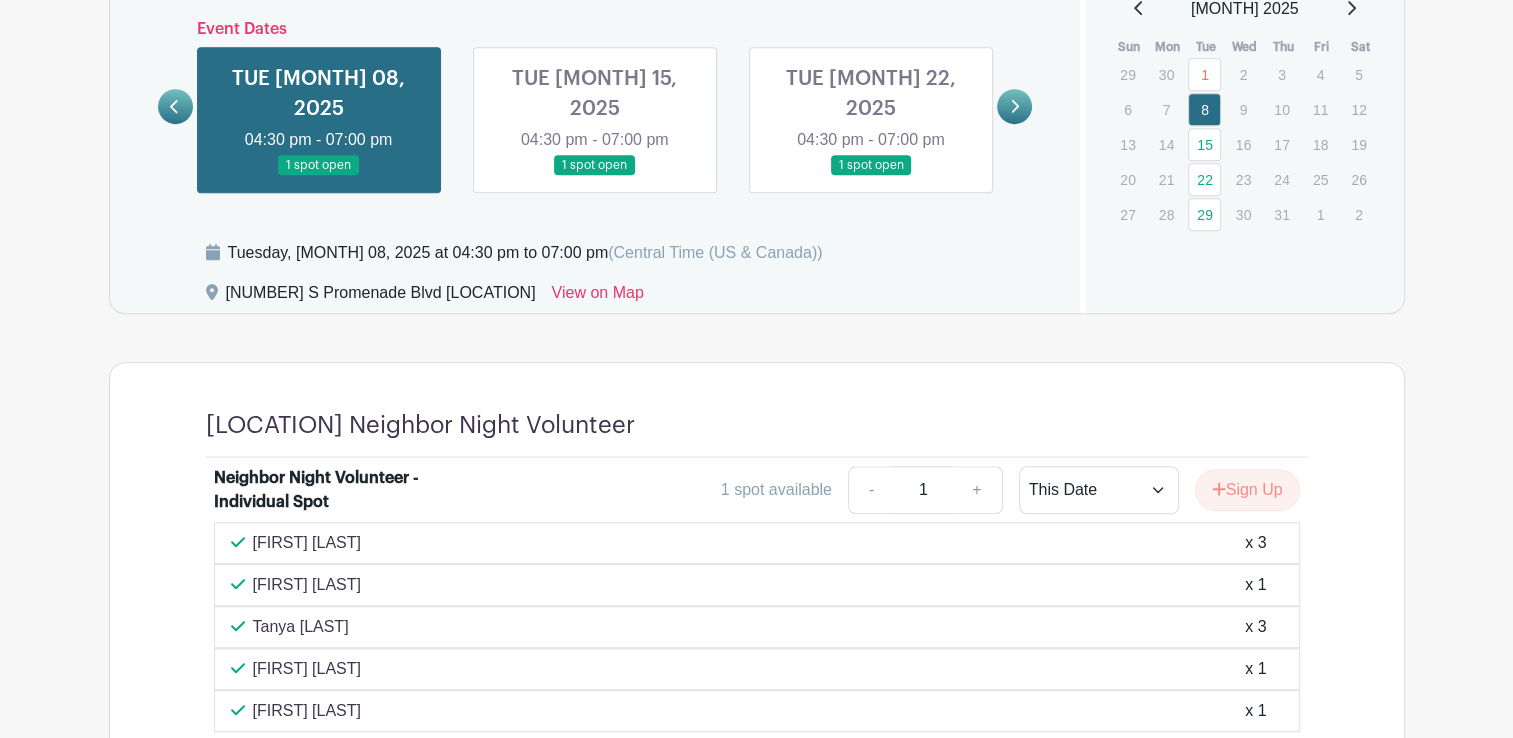 click at bounding box center [1014, 106] 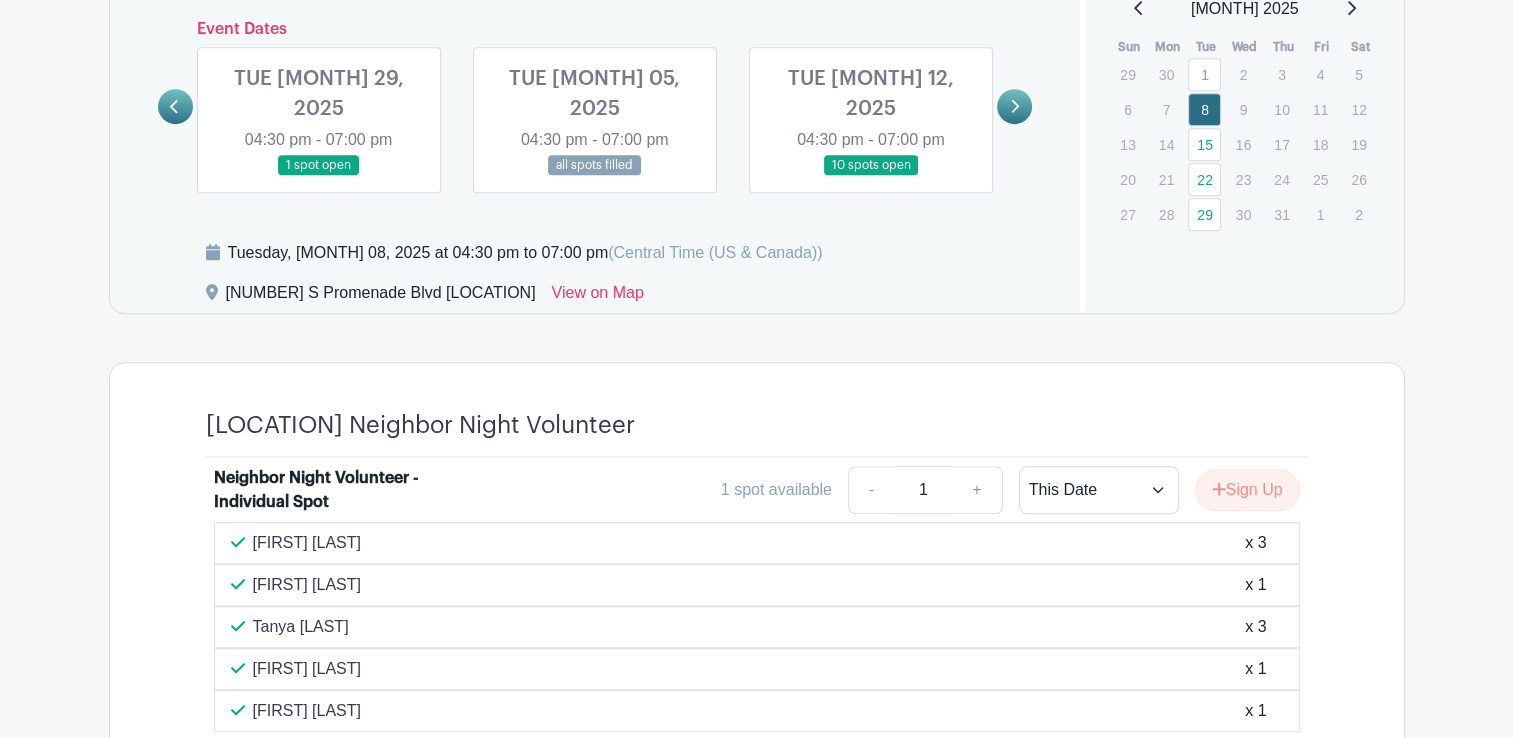 click at bounding box center (319, 176) 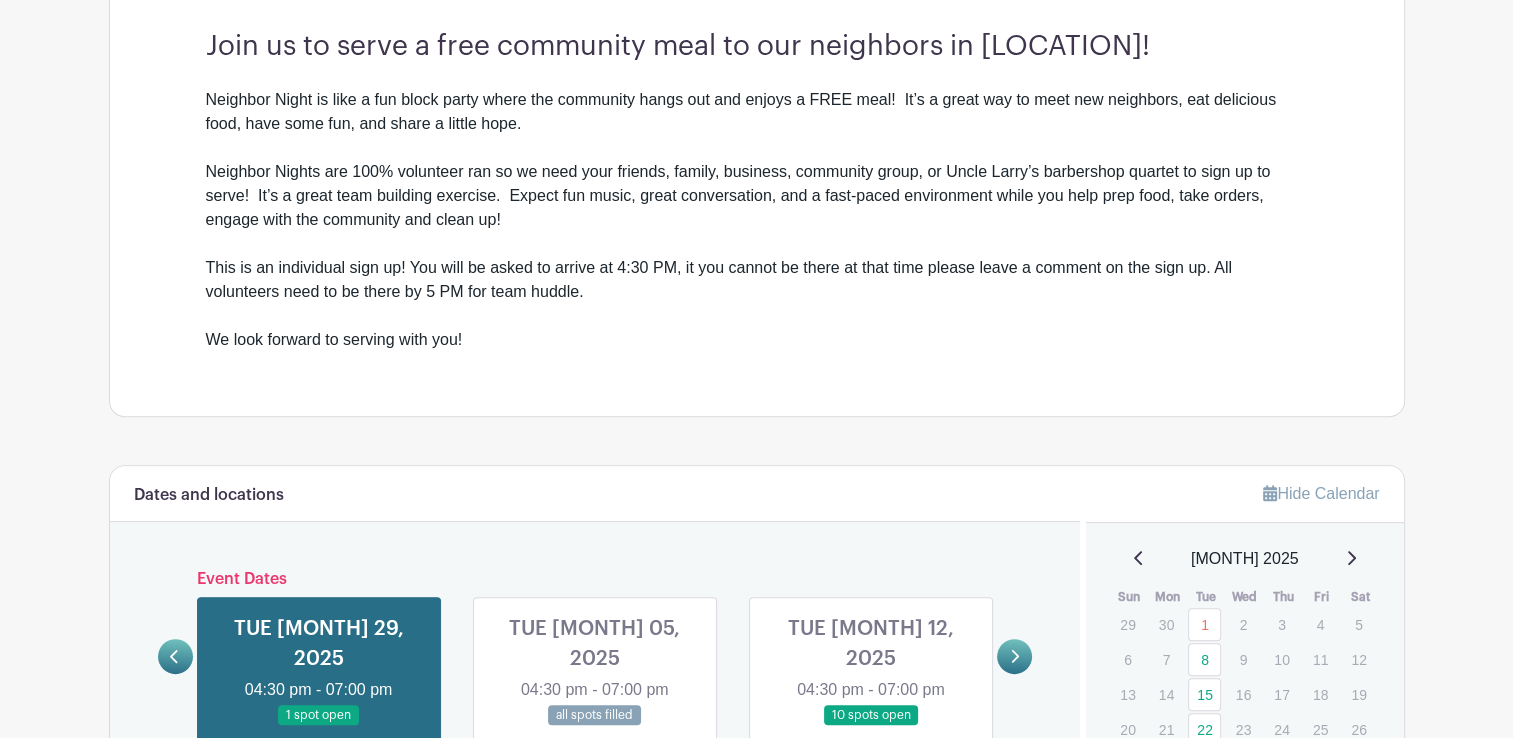 scroll, scrollTop: 899, scrollLeft: 0, axis: vertical 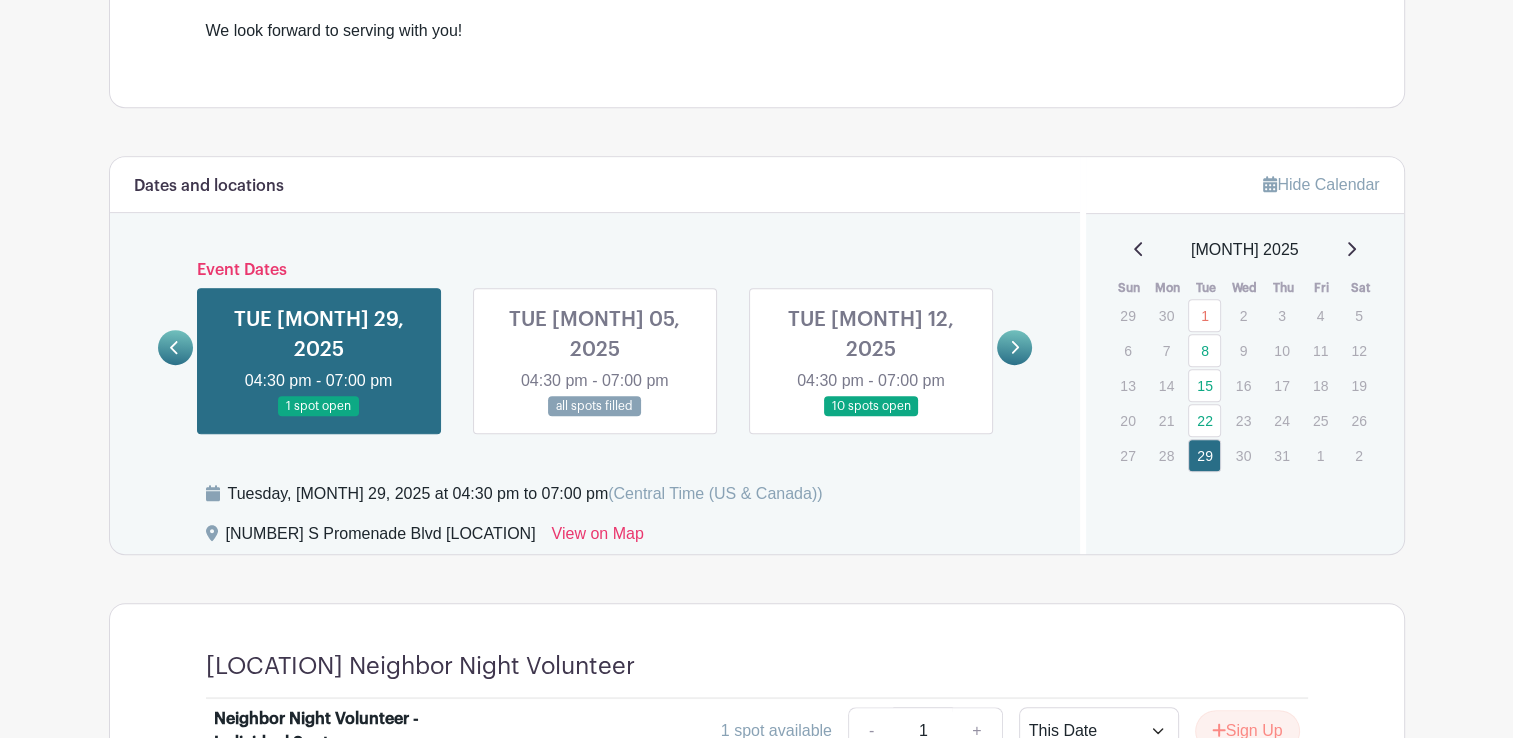 click at bounding box center [1014, 347] 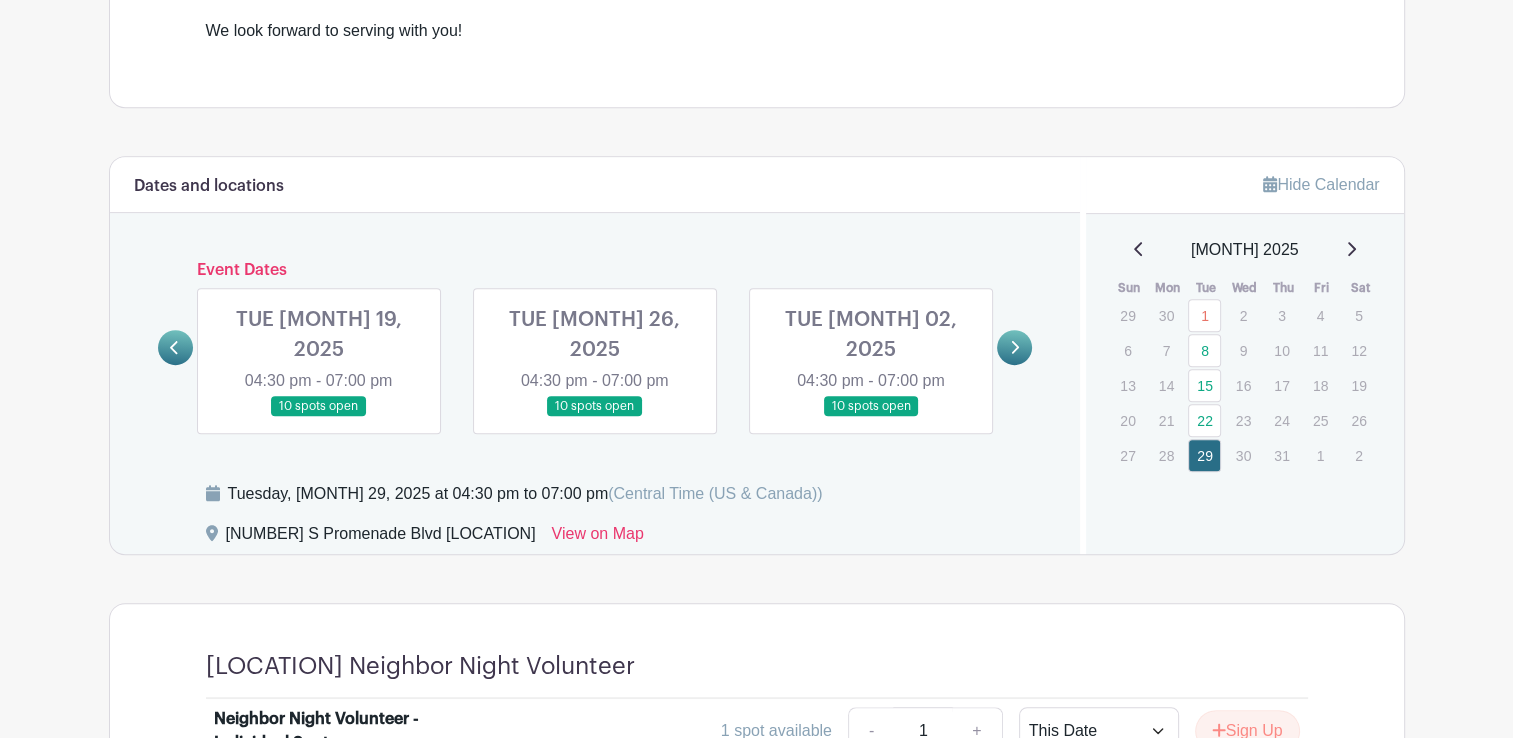 click at bounding box center (175, 347) 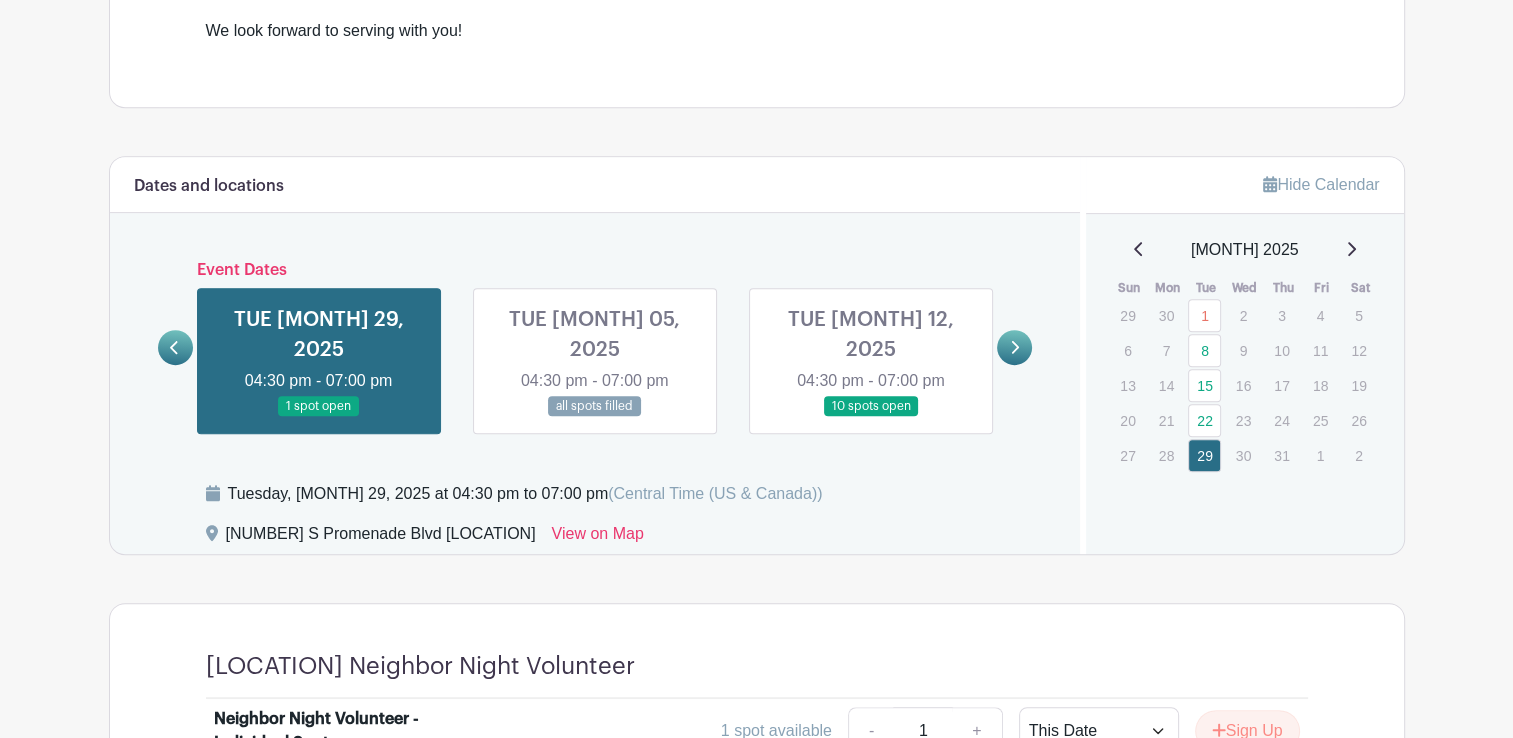 click at bounding box center (175, 347) 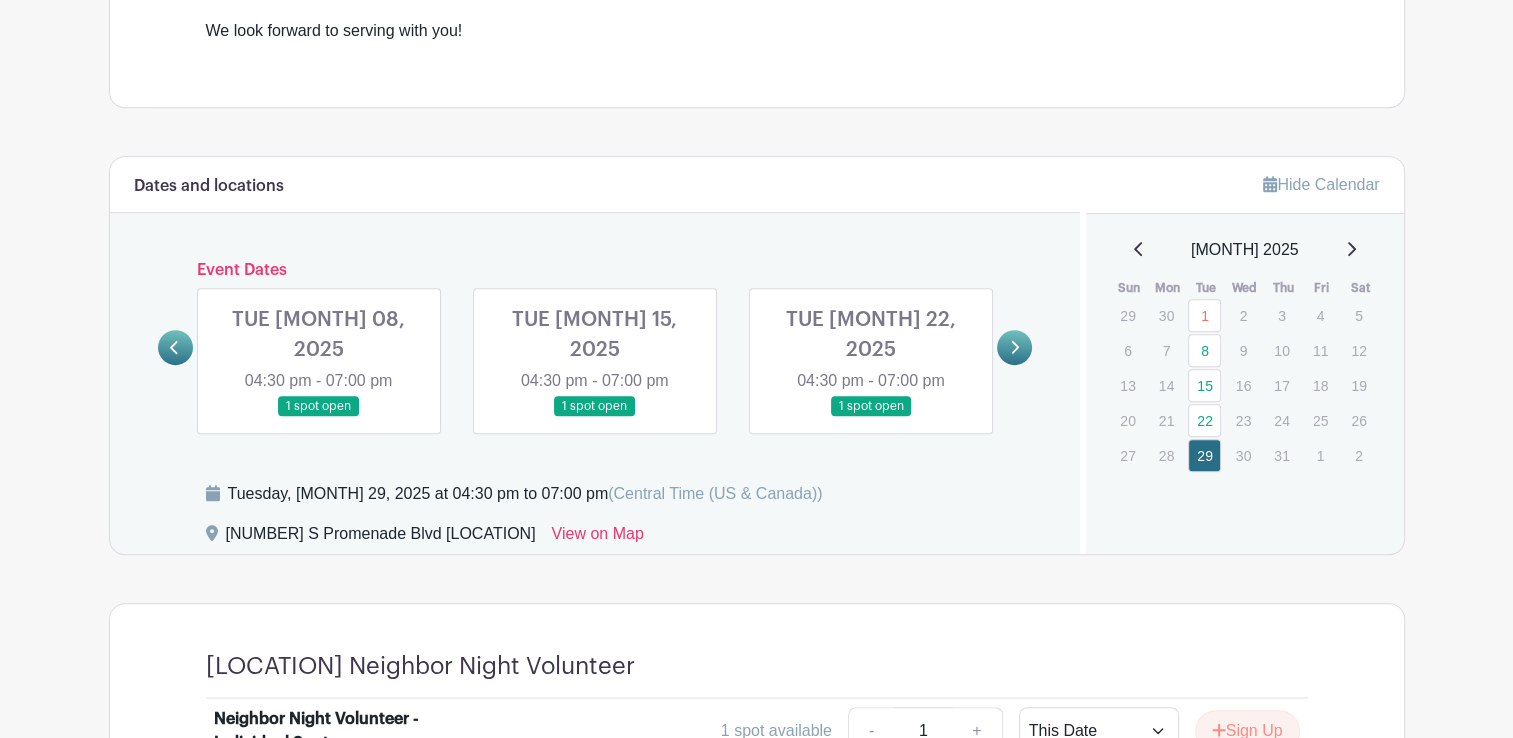 click at bounding box center [175, 347] 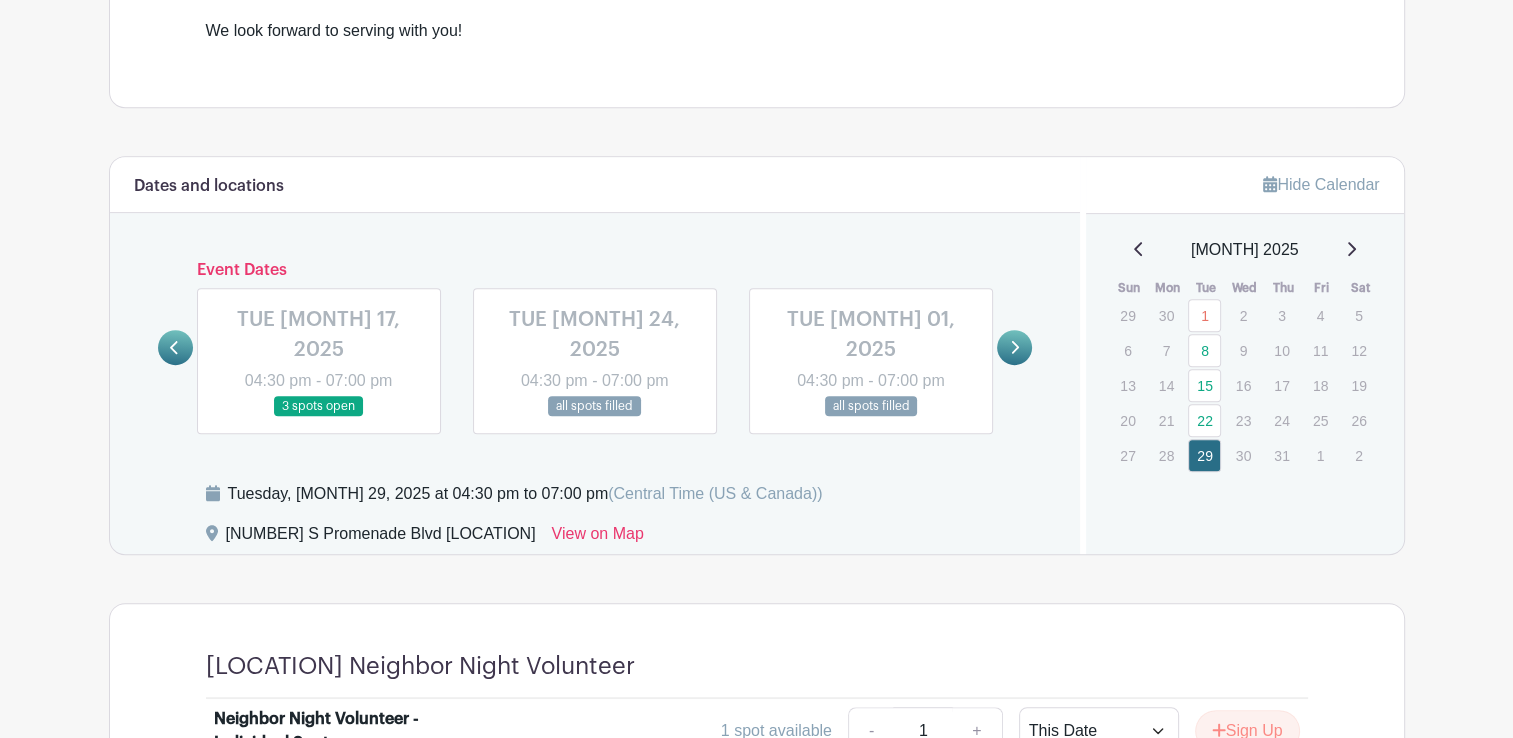click at bounding box center [1014, 347] 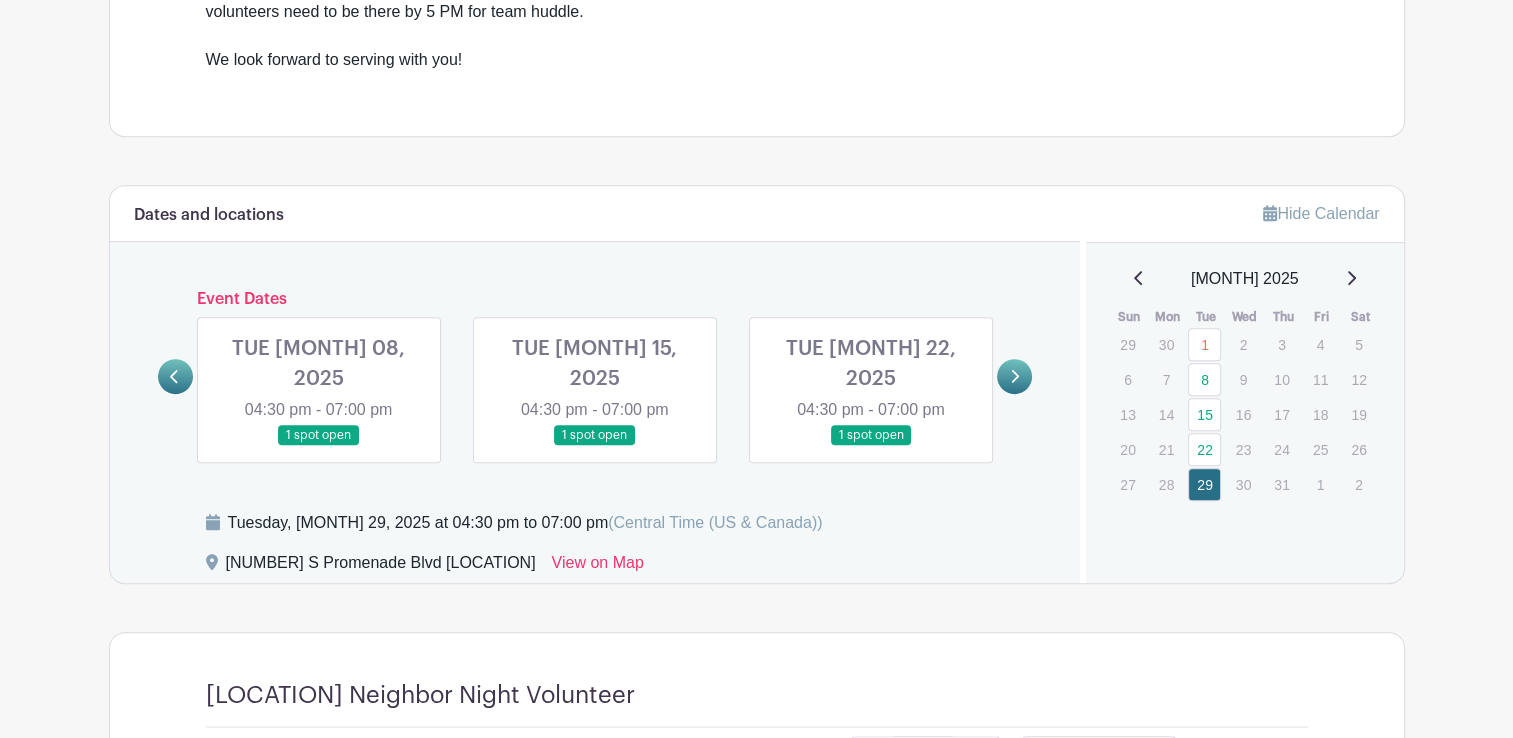 scroll, scrollTop: 748, scrollLeft: 0, axis: vertical 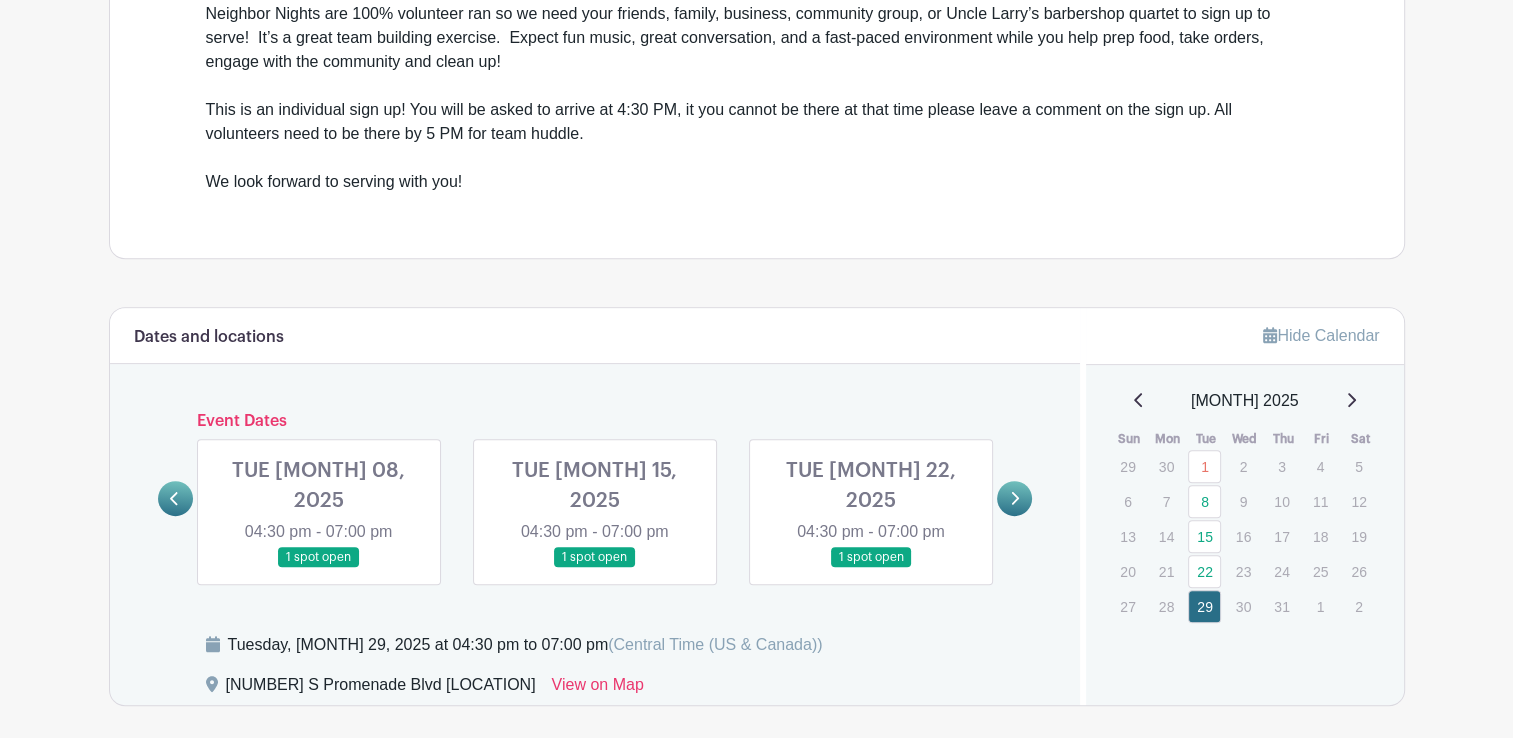 click at bounding box center [1014, 498] 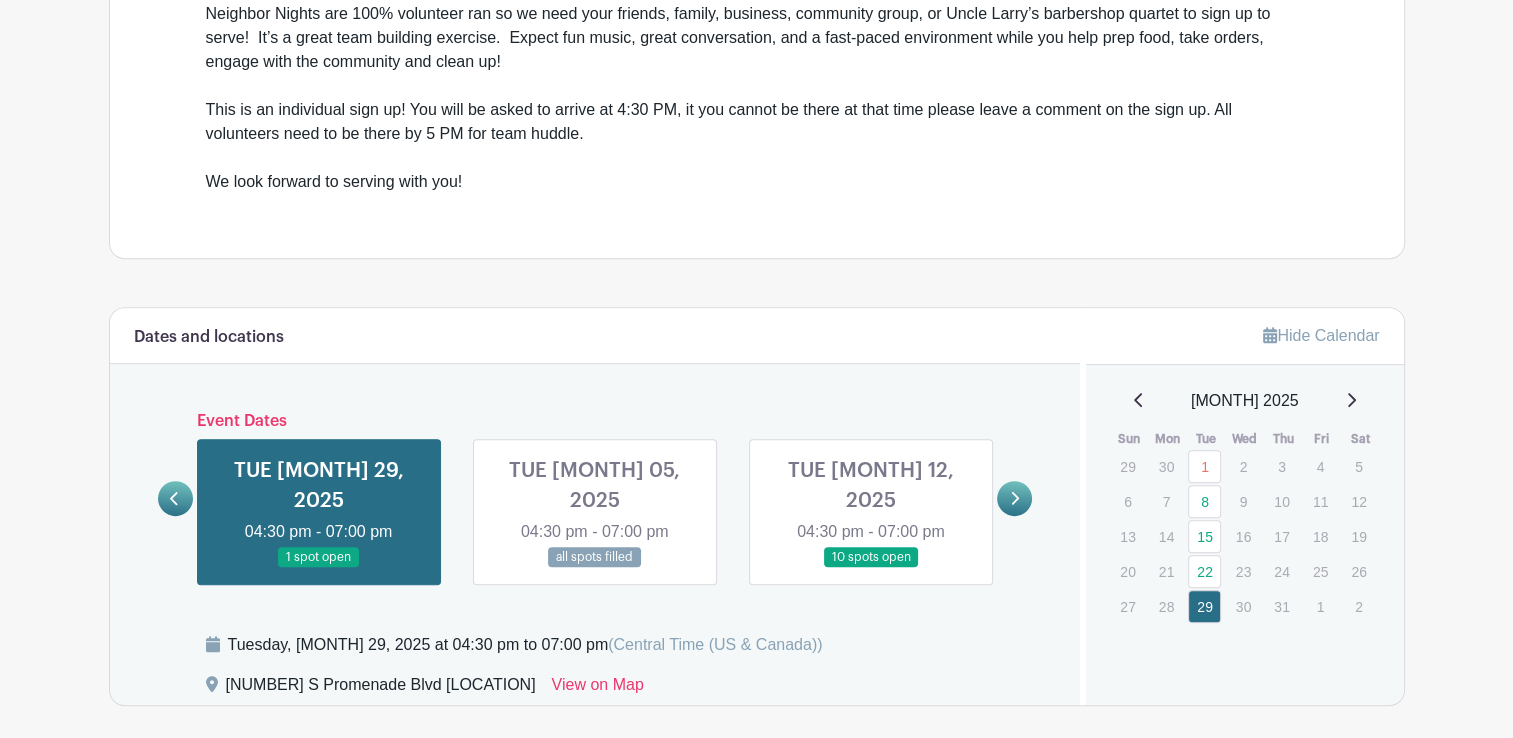 click at bounding box center [871, 568] 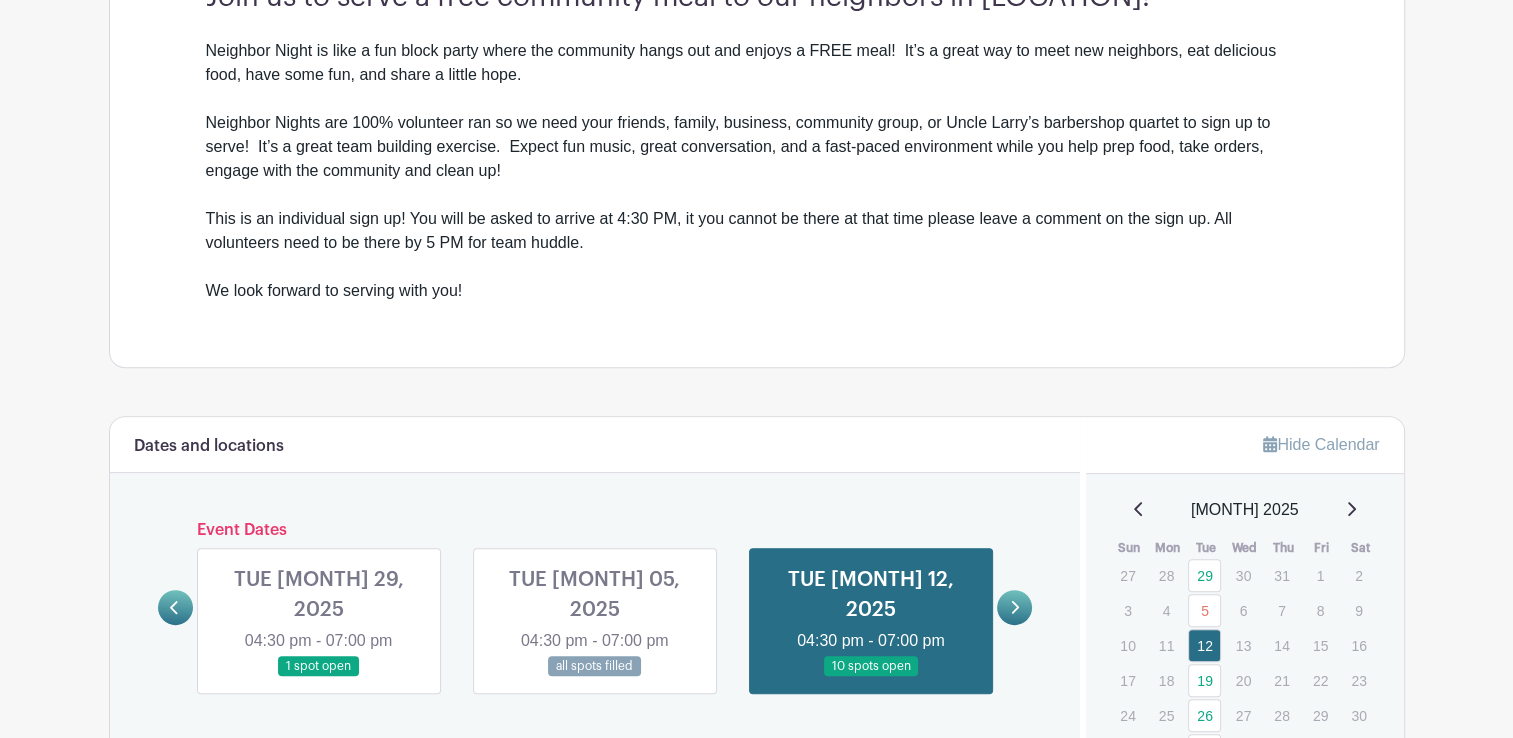 scroll, scrollTop: 719, scrollLeft: 0, axis: vertical 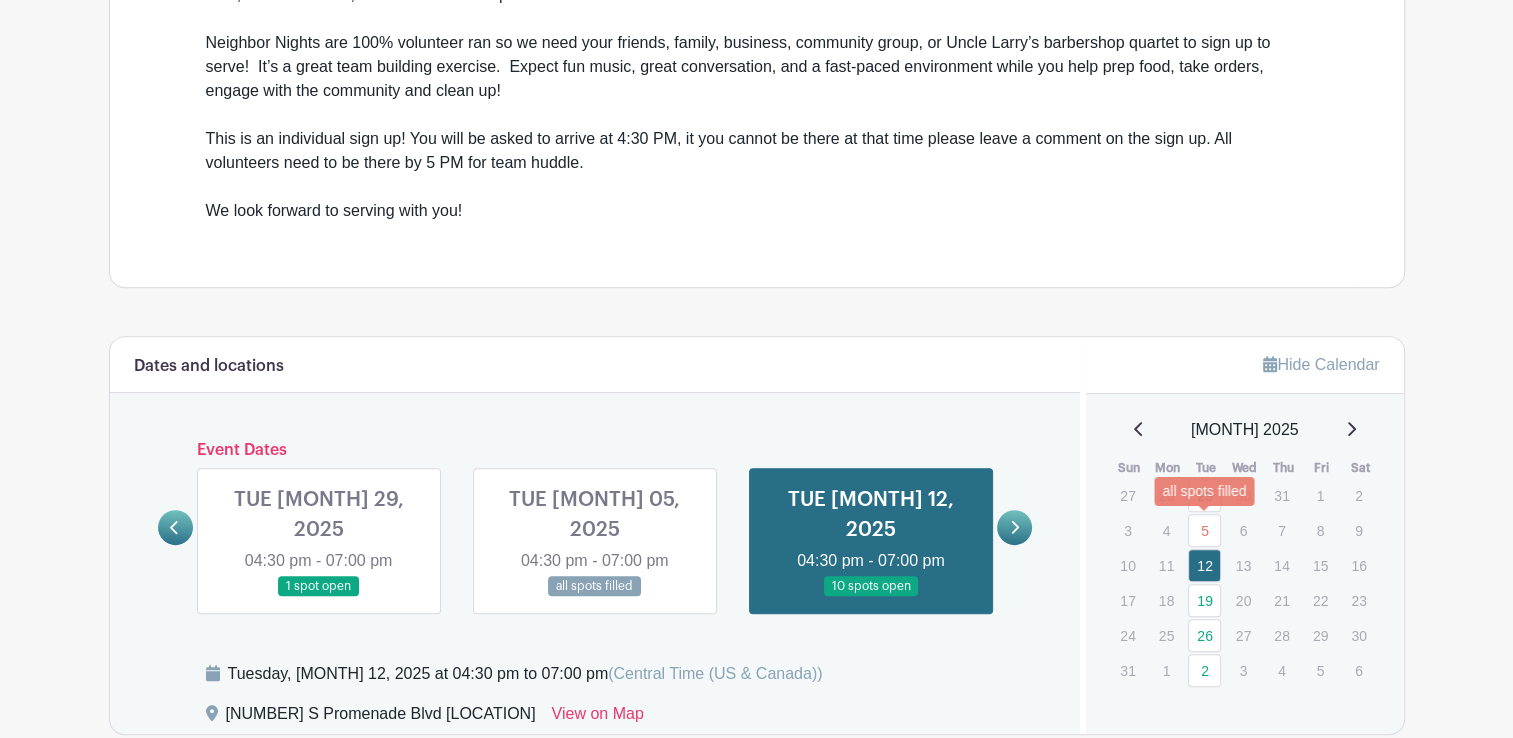 click on "5" at bounding box center (1204, 530) 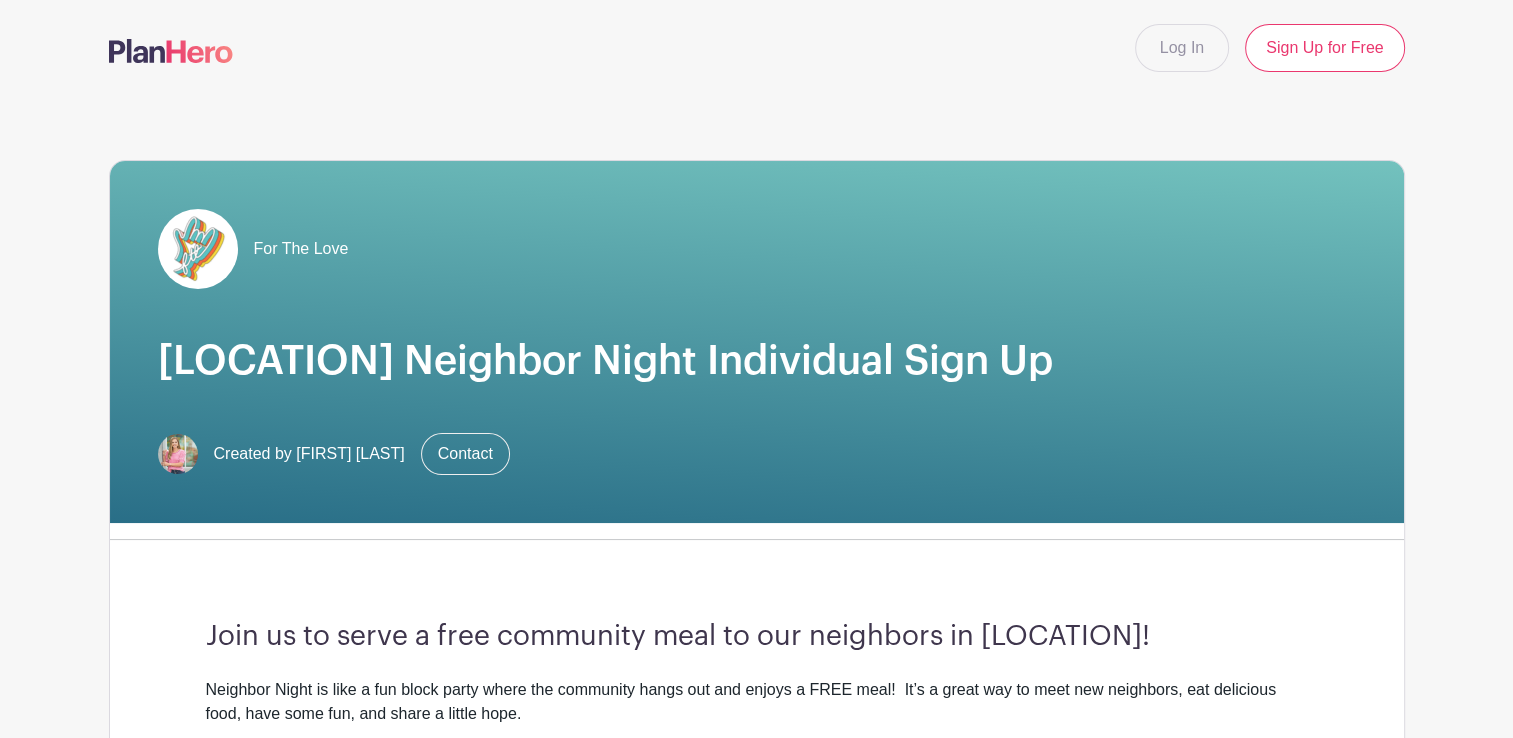 scroll, scrollTop: 0, scrollLeft: 0, axis: both 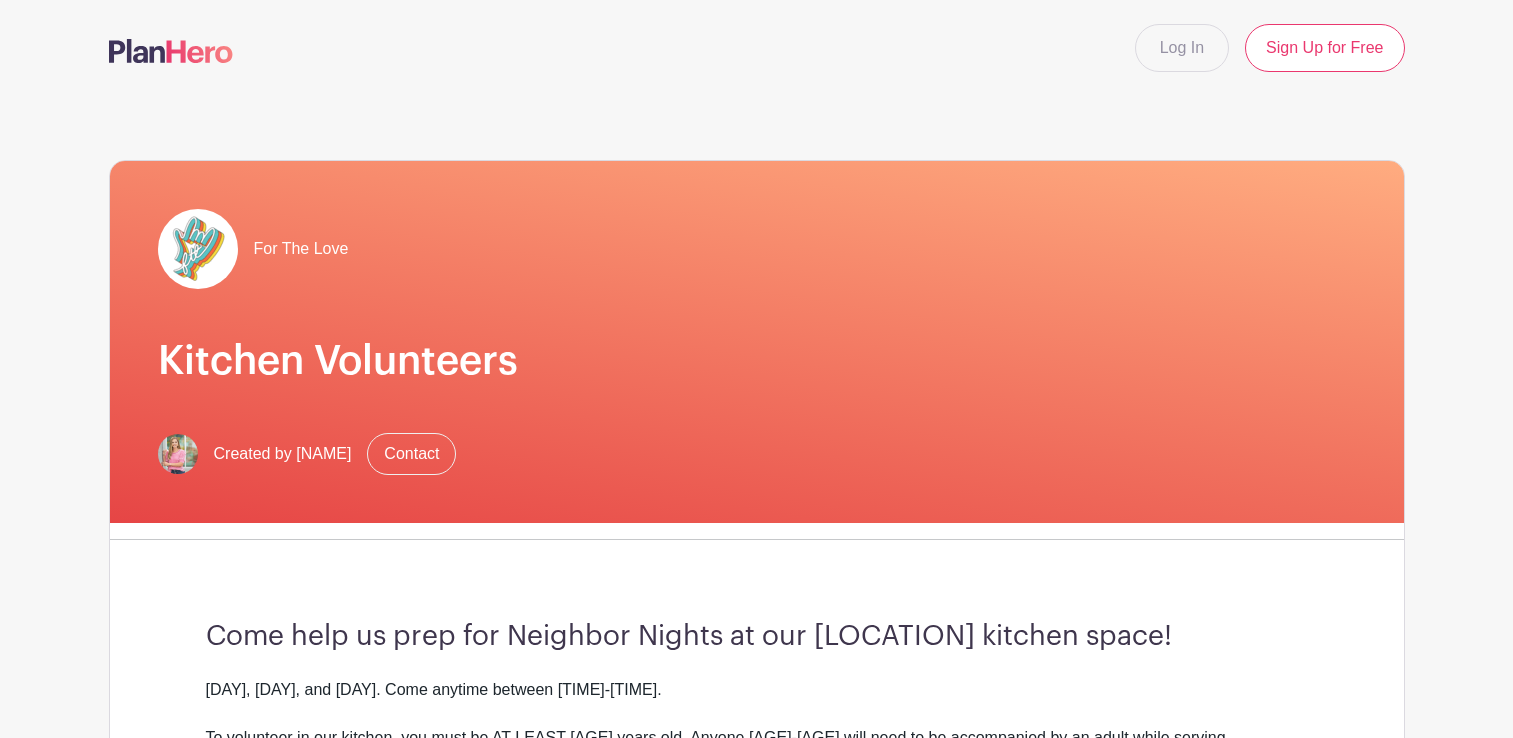 click on "For The Love
Kitchen Volunteers
Created by [NAME]
Contact
Come help us prep for Neighbor Nights at our [LOCATION] kitchen space!
[DAY], [DAY], and [DAY]. Come anytime between [TIME]-[TIME].
To volunteer in our kitchen, you must be AT LEAST [AGE] years old. Anyone [AGE]-[AGE] will need to be accompanied by an adult while serving.
Please wear a hat with hair back and closed toed shoes for food safety.
[NUMBER] [STREET] [CITY]" at bounding box center [757, 583] 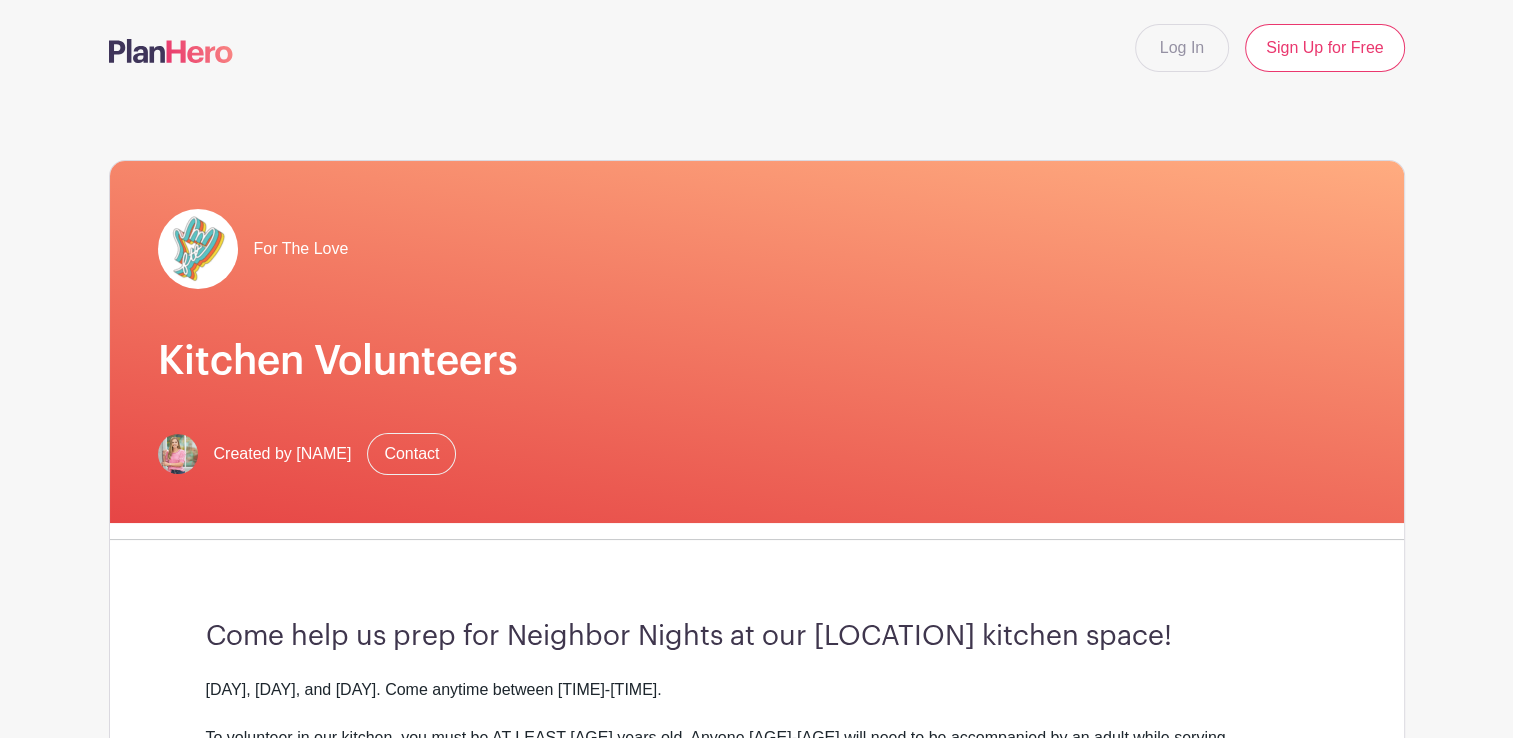 scroll, scrollTop: 0, scrollLeft: 0, axis: both 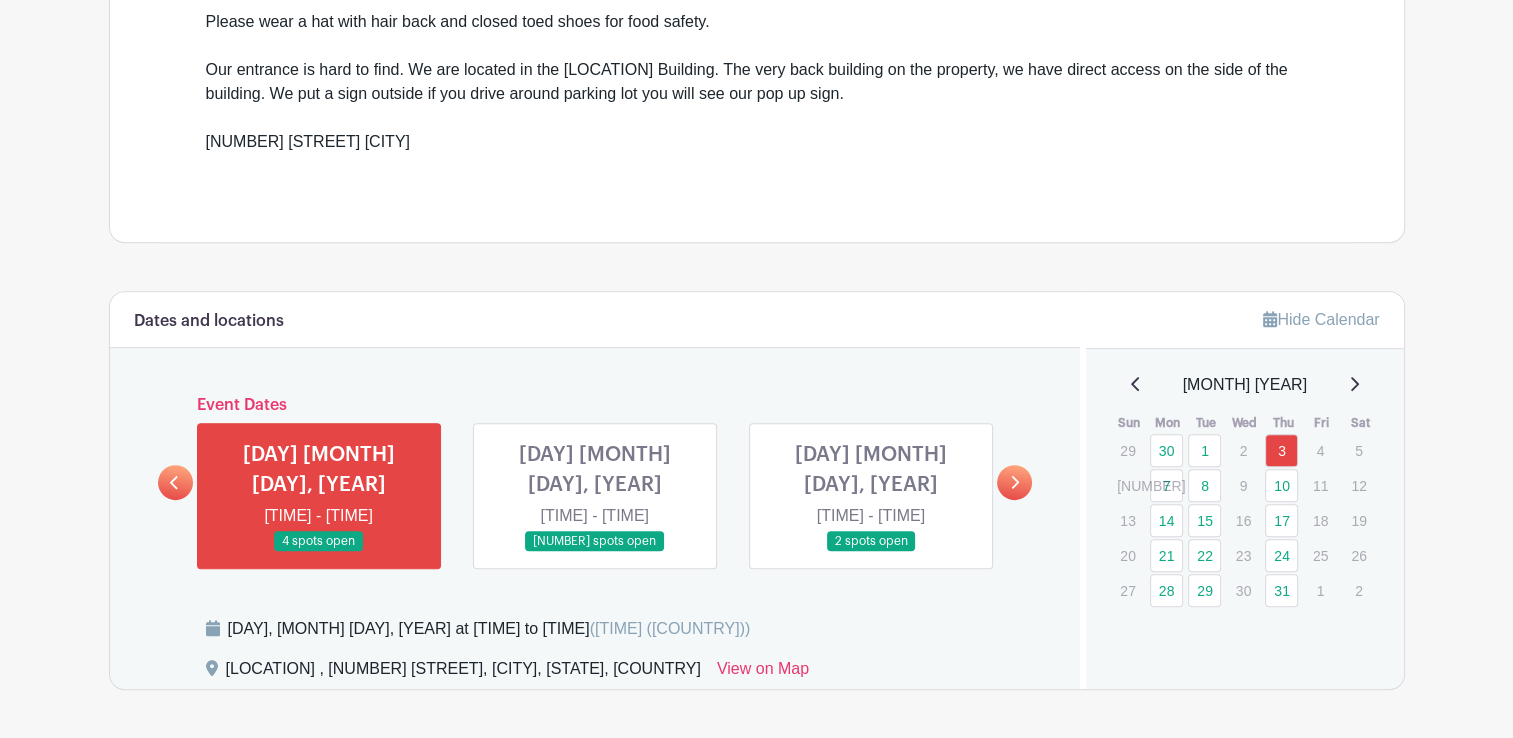 click at bounding box center (595, 552) 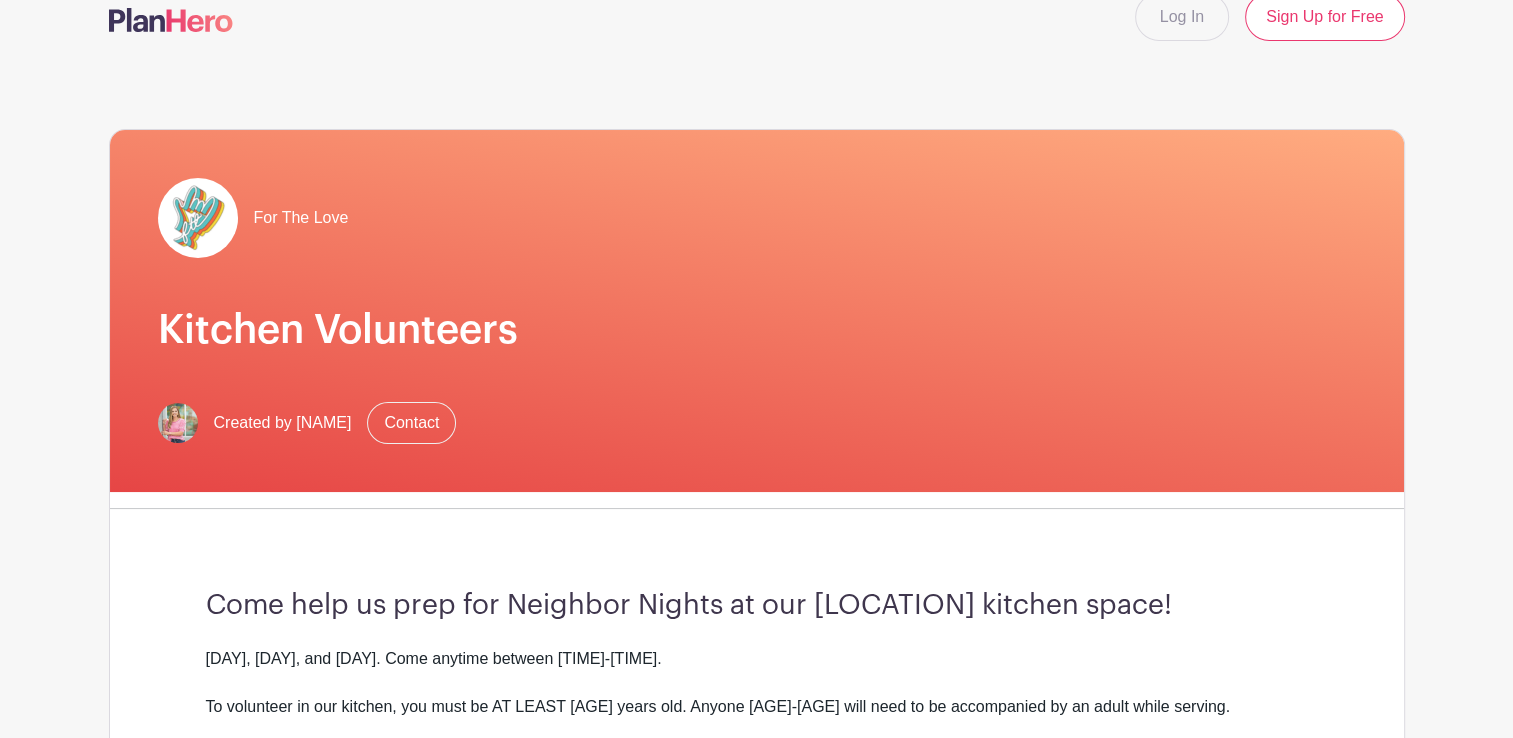 scroll, scrollTop: 0, scrollLeft: 0, axis: both 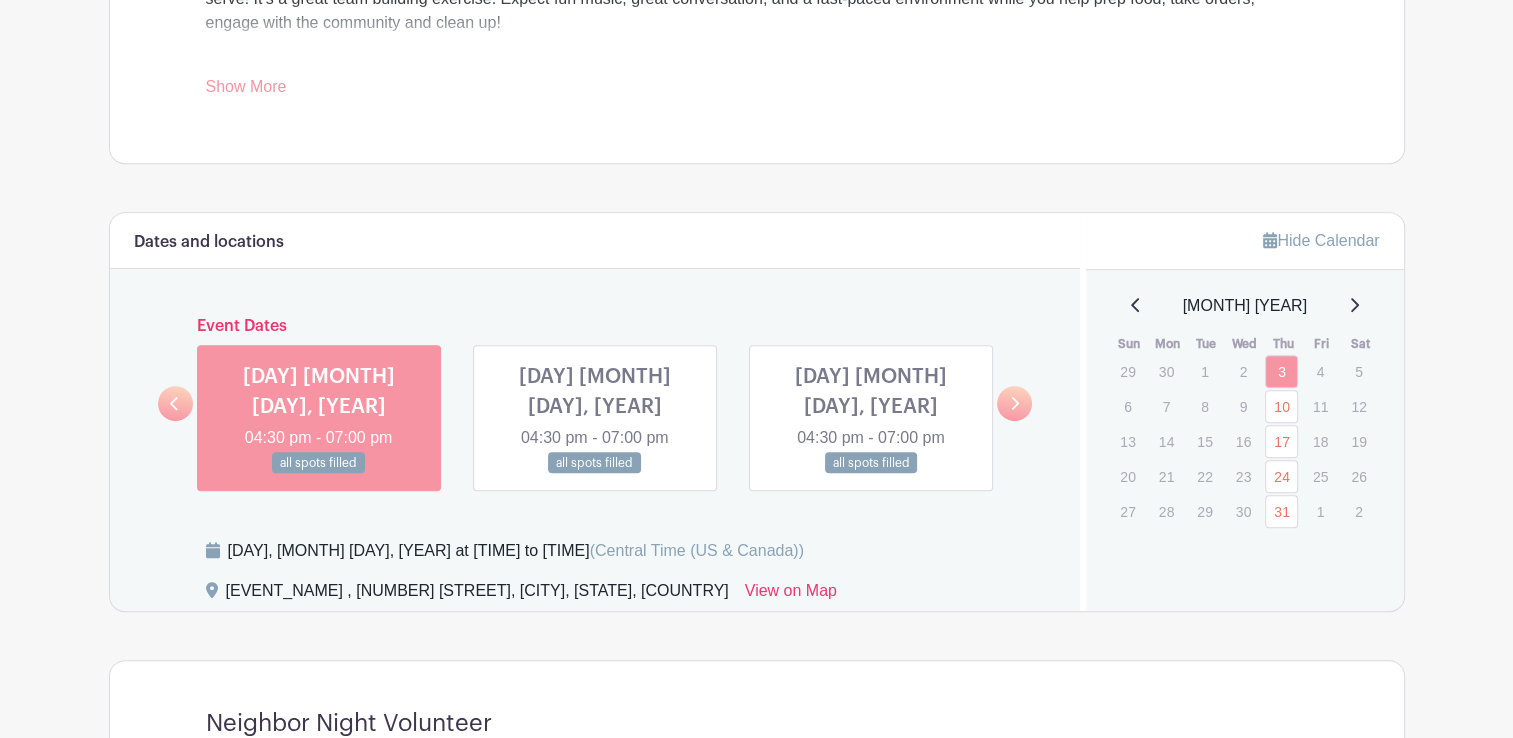 click at bounding box center (1014, 403) 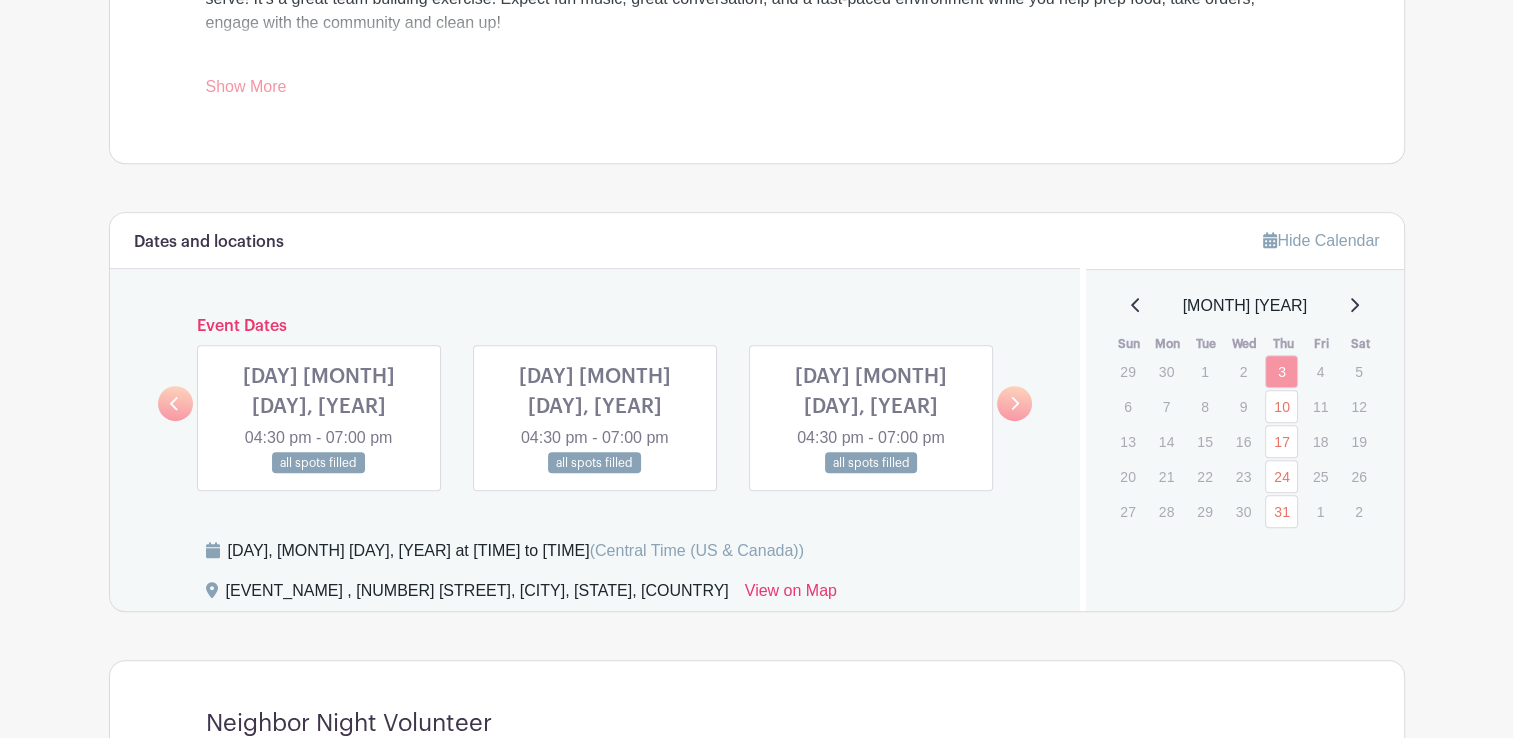 click at bounding box center [1014, 403] 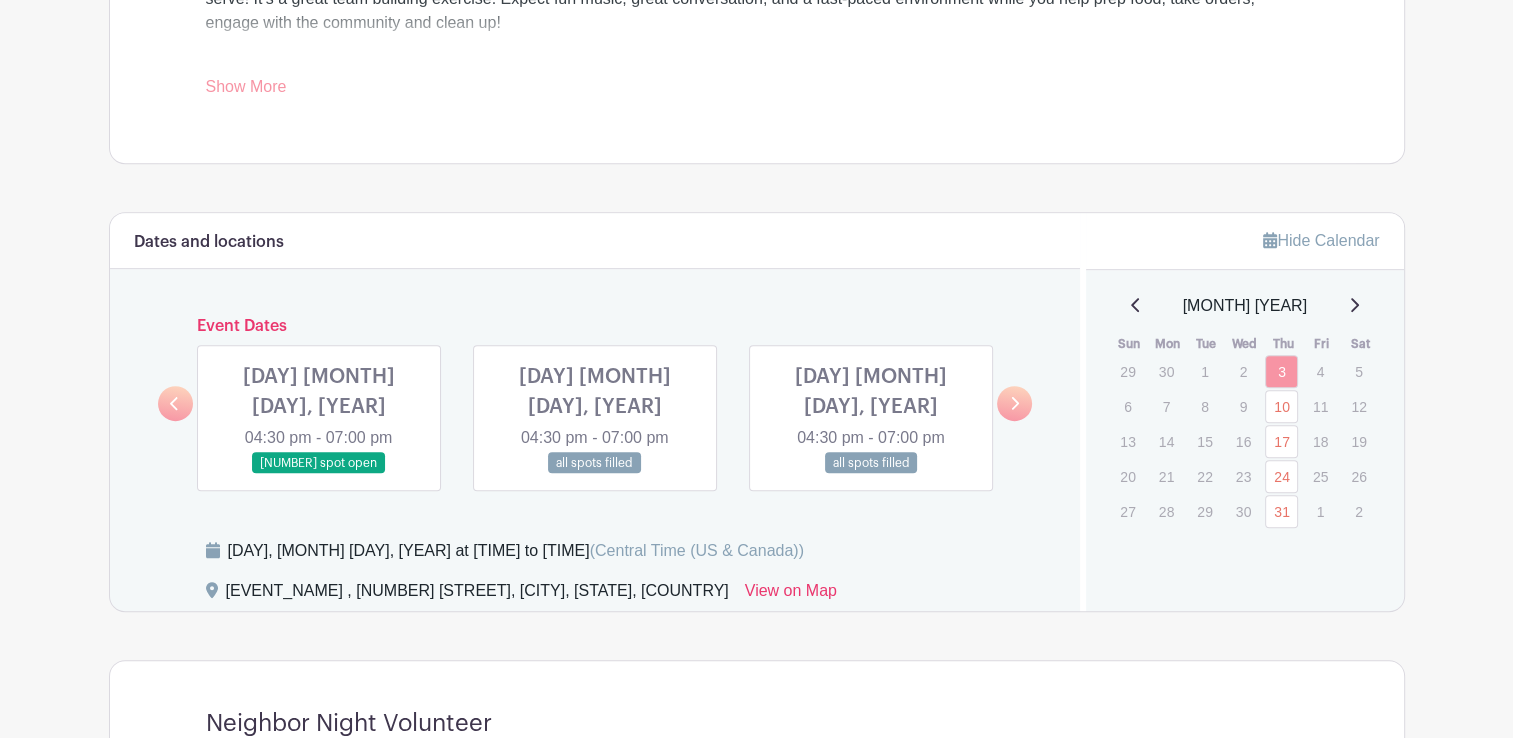 click at bounding box center [175, 403] 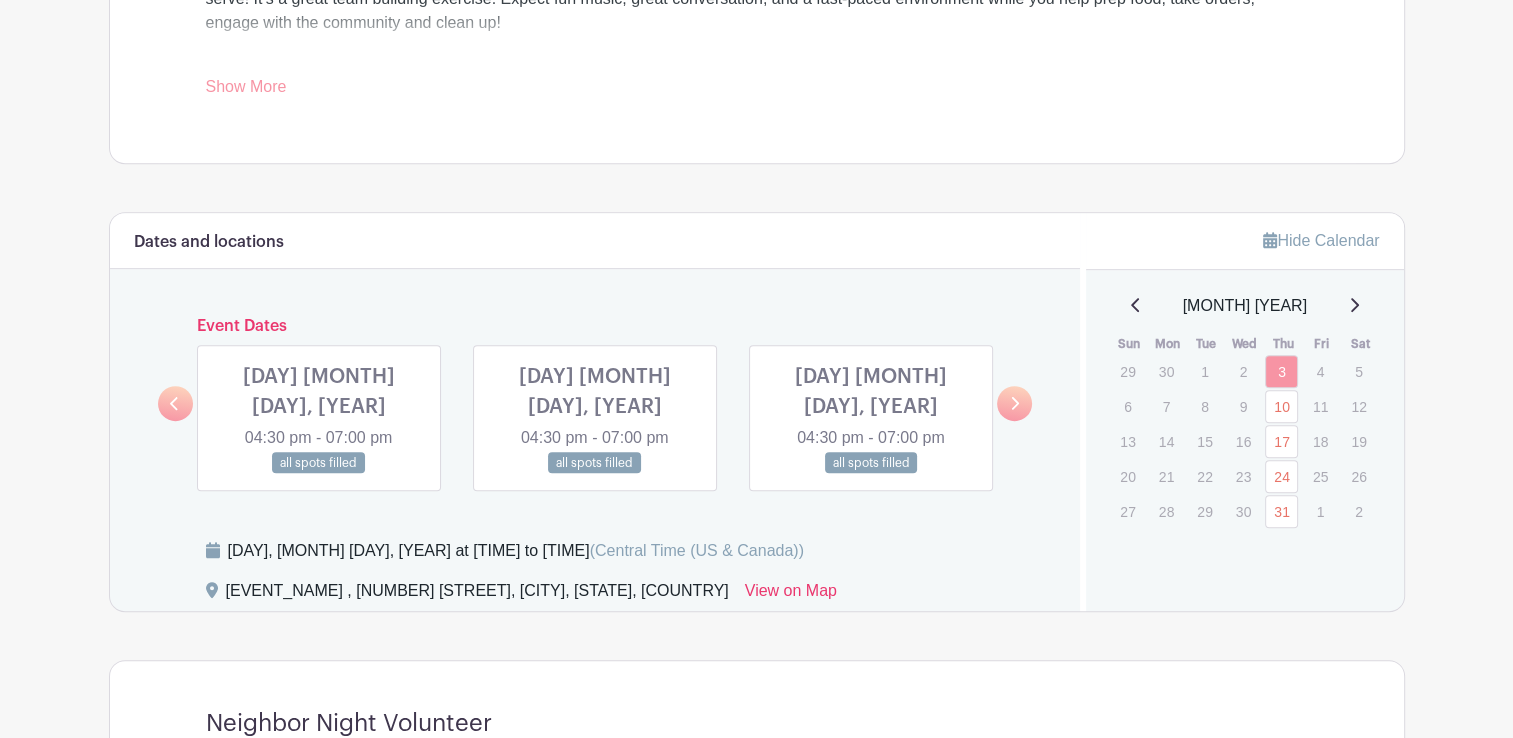 click at bounding box center [595, 474] 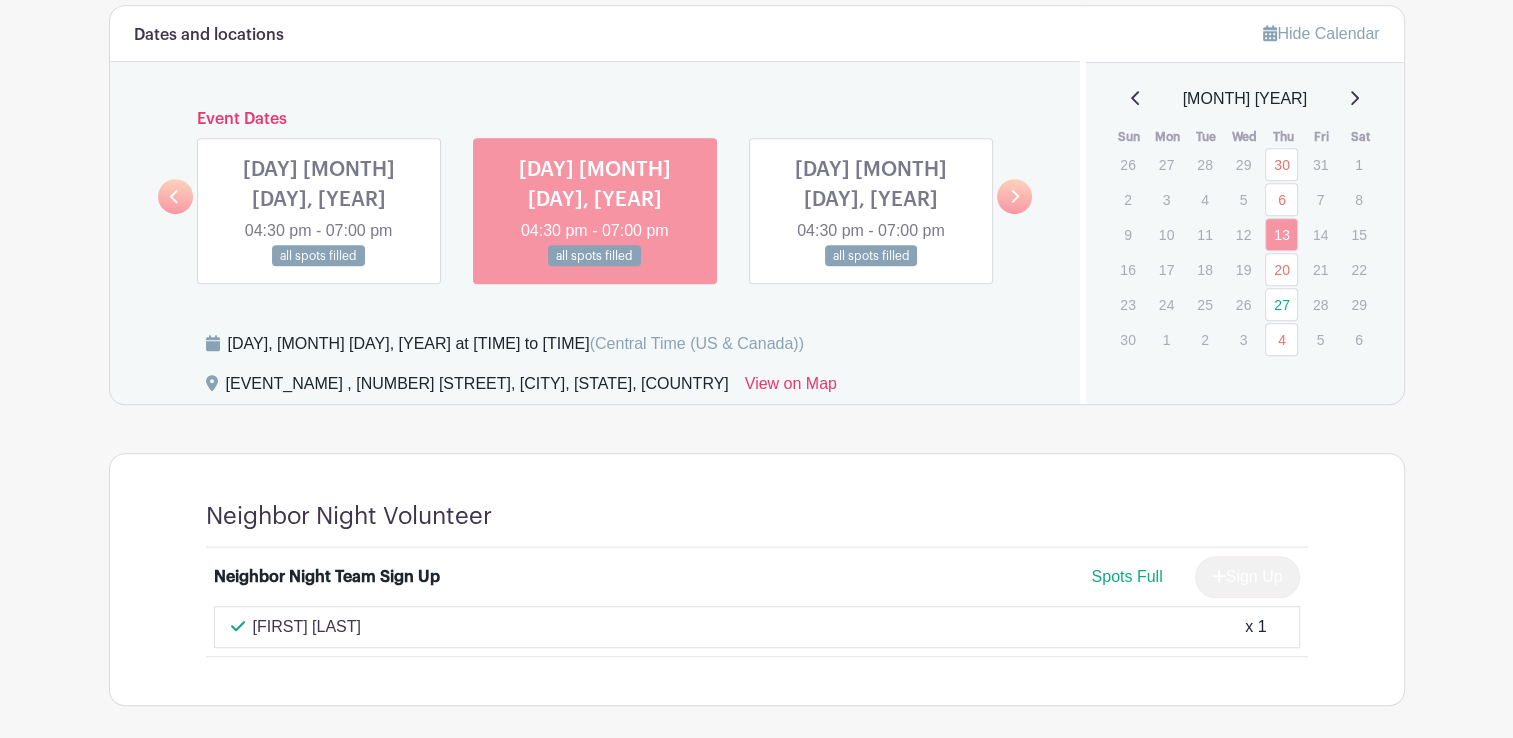 scroll, scrollTop: 1159, scrollLeft: 0, axis: vertical 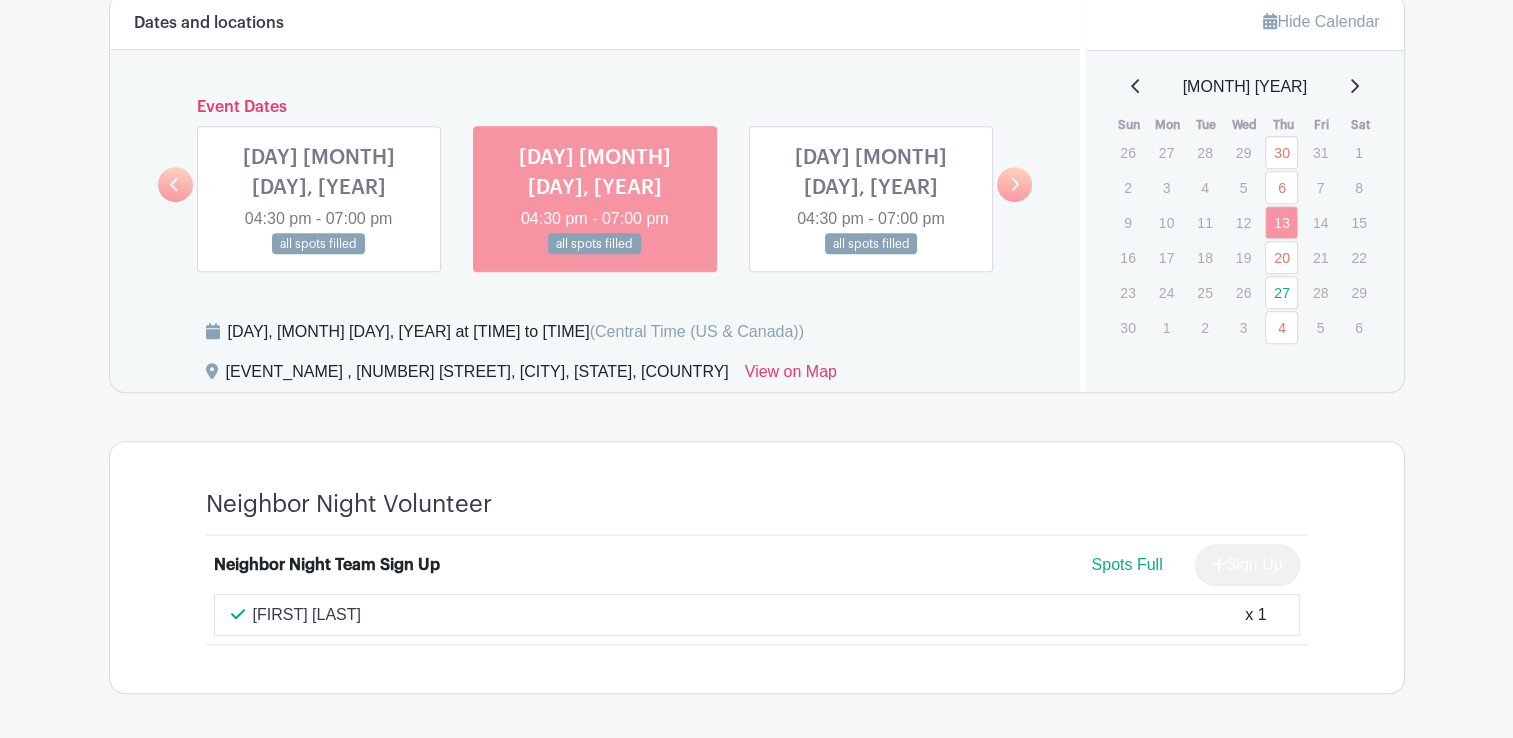 click at bounding box center [174, 184] 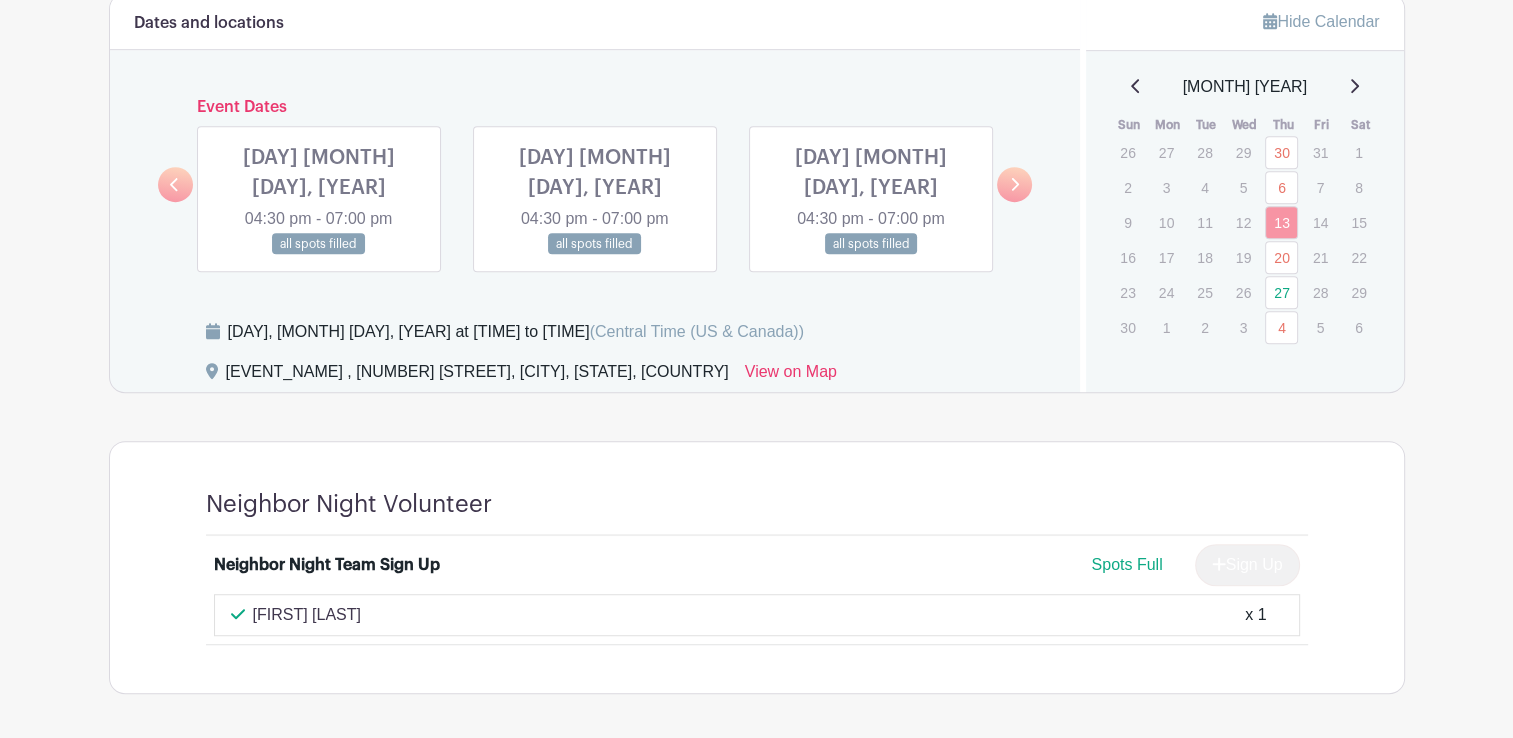 click at bounding box center (174, 184) 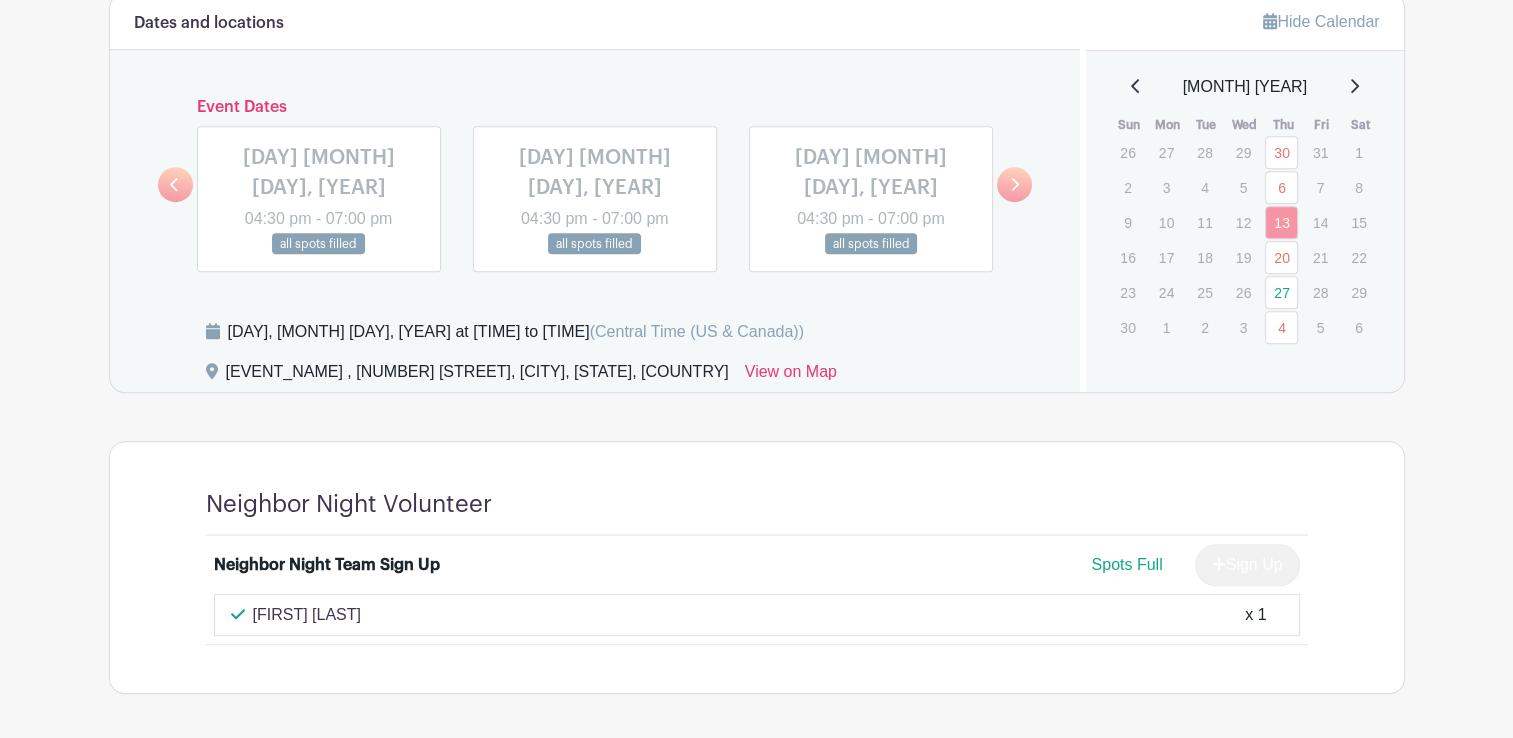 click at bounding box center [174, 184] 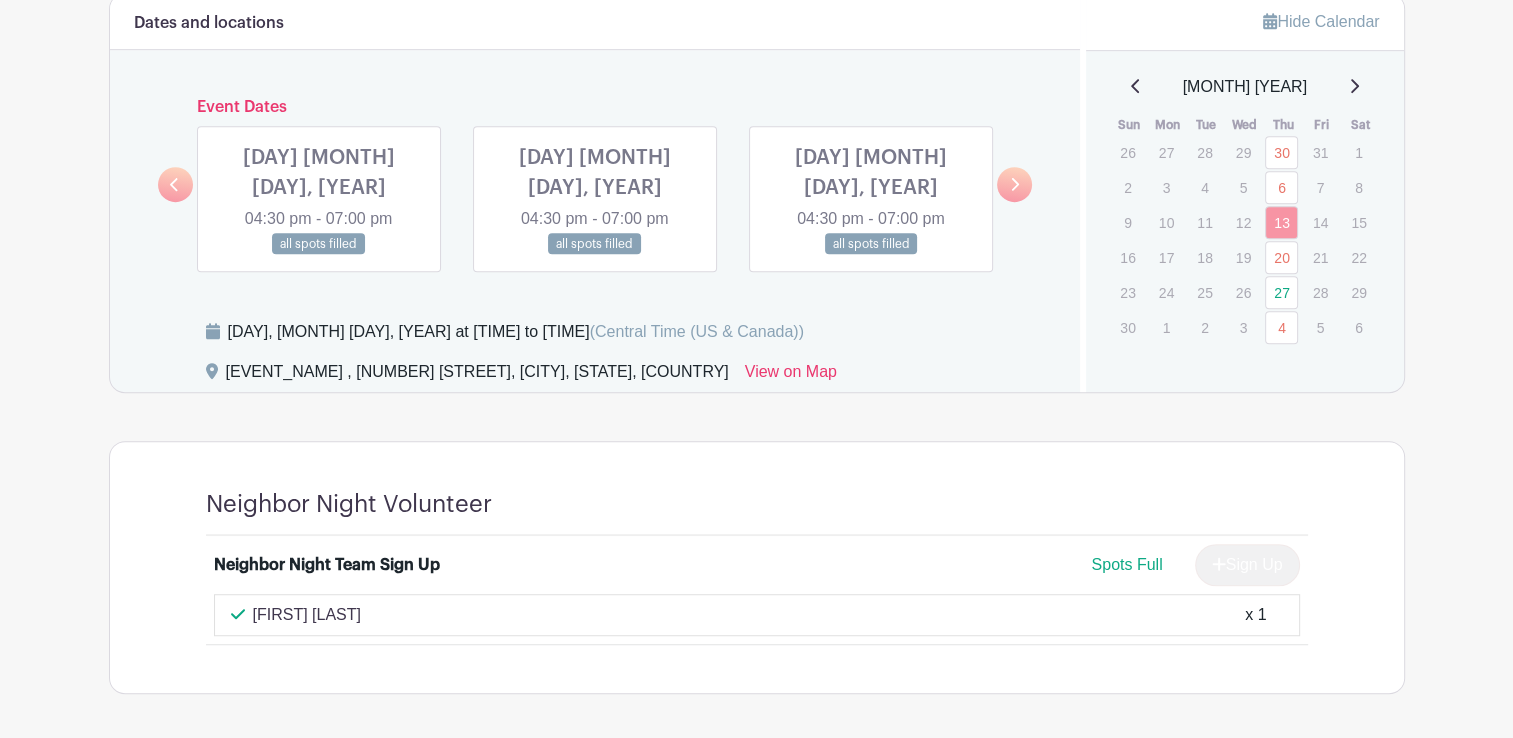 click at bounding box center (871, 255) 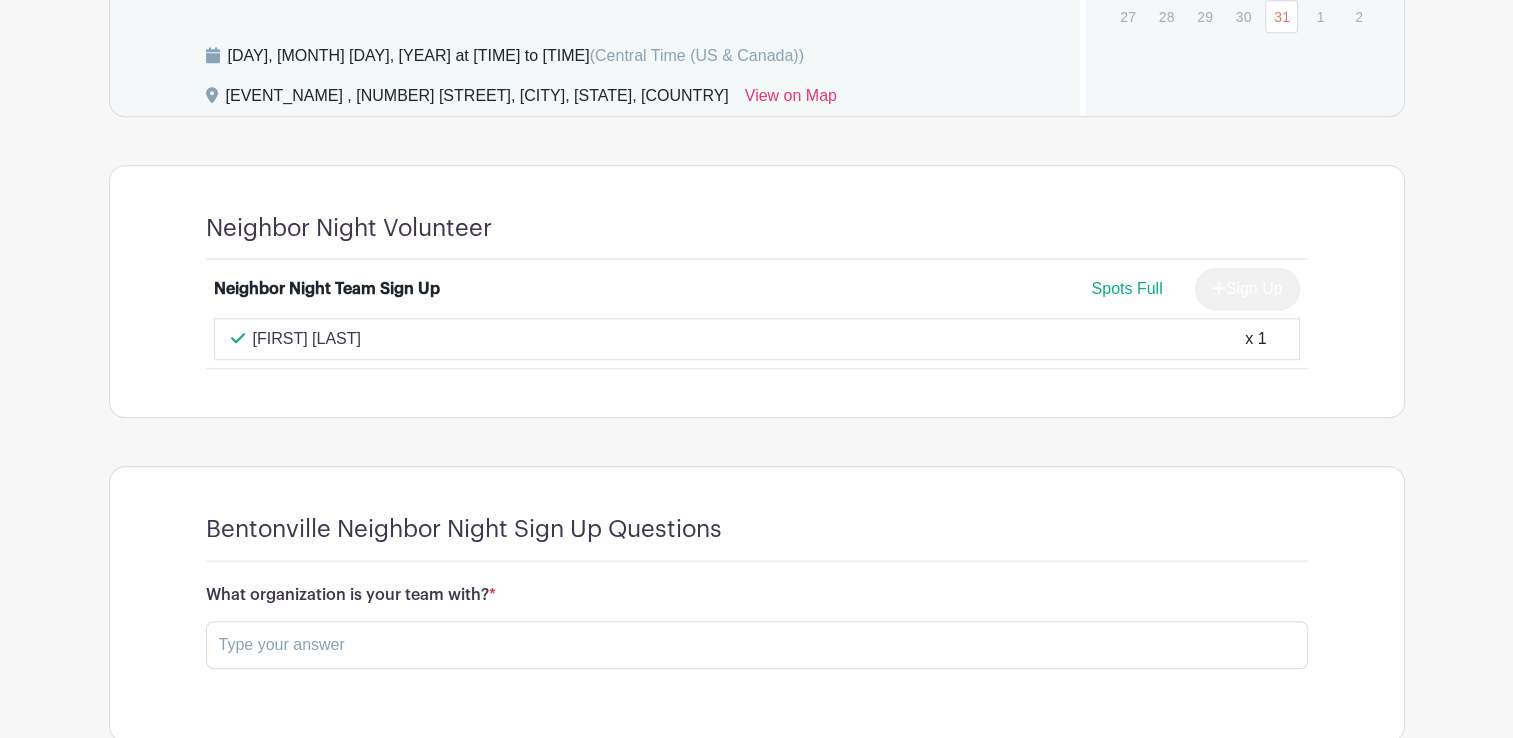 scroll, scrollTop: 1060, scrollLeft: 0, axis: vertical 